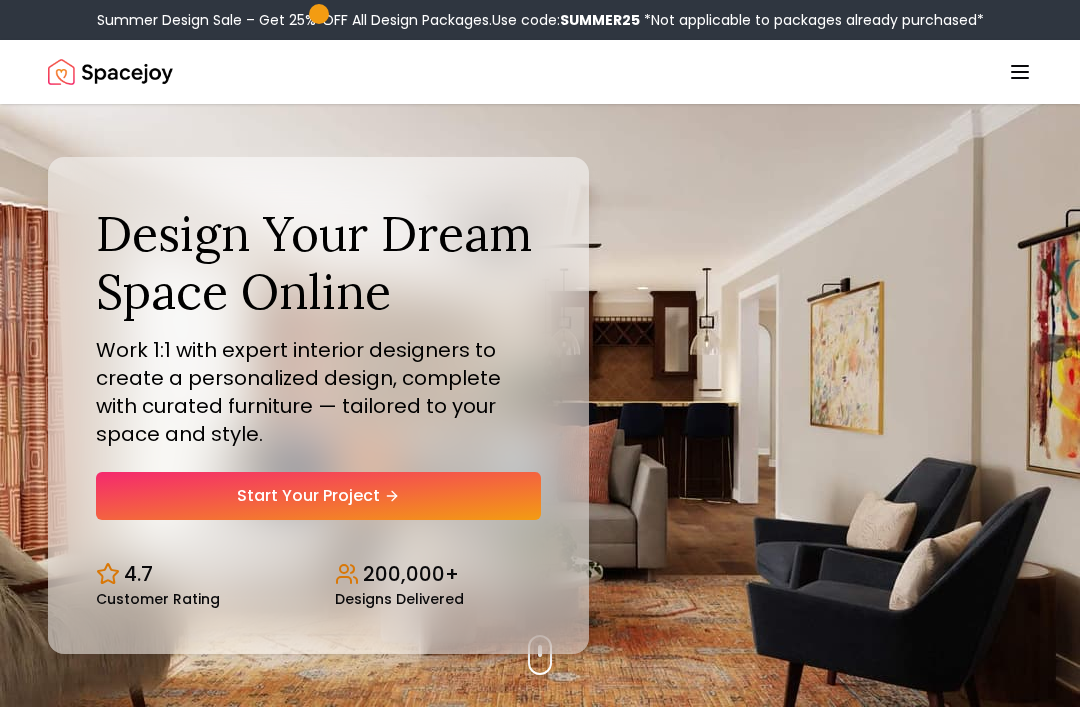 scroll, scrollTop: 0, scrollLeft: 0, axis: both 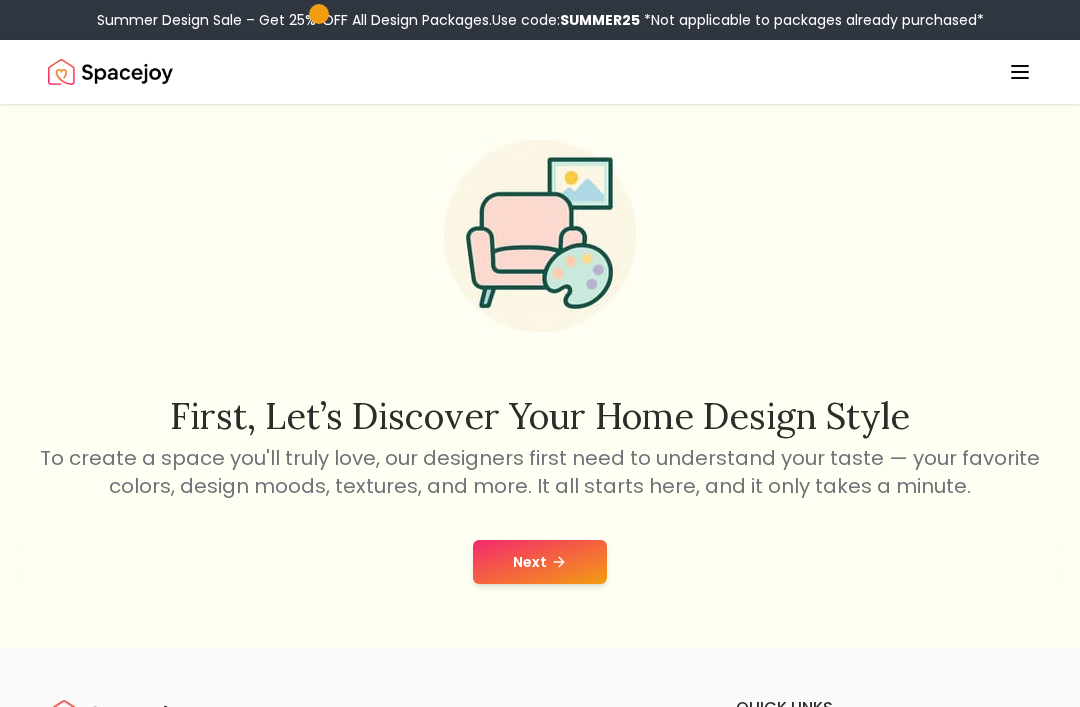click on "Next" at bounding box center [540, 562] 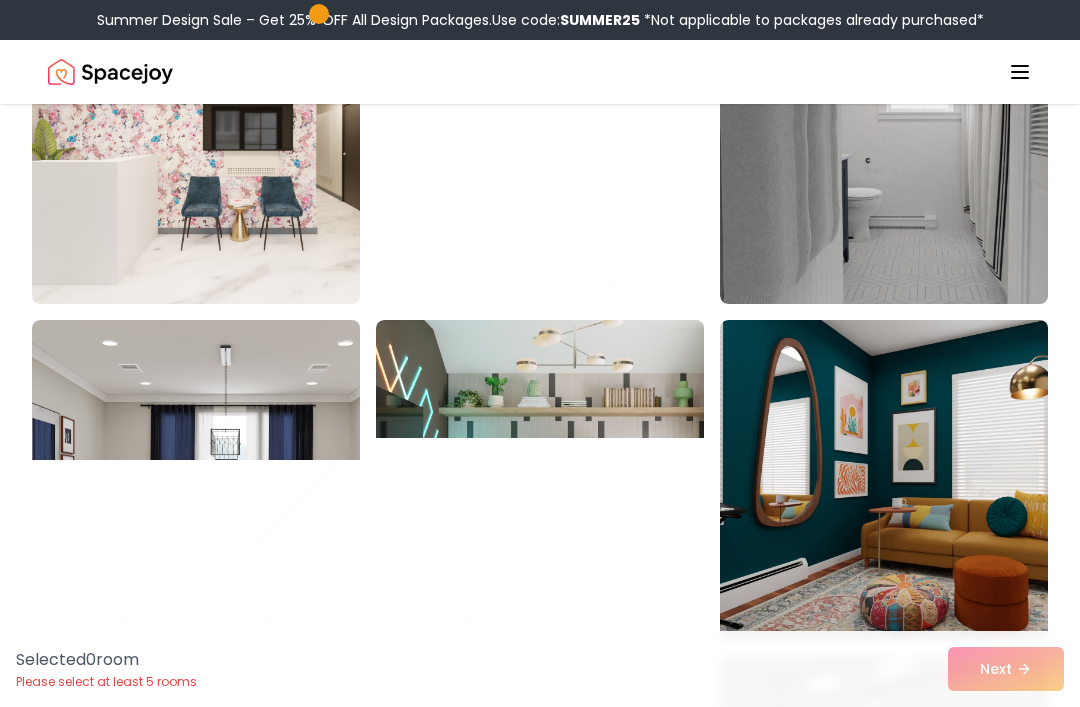 scroll, scrollTop: 0, scrollLeft: 0, axis: both 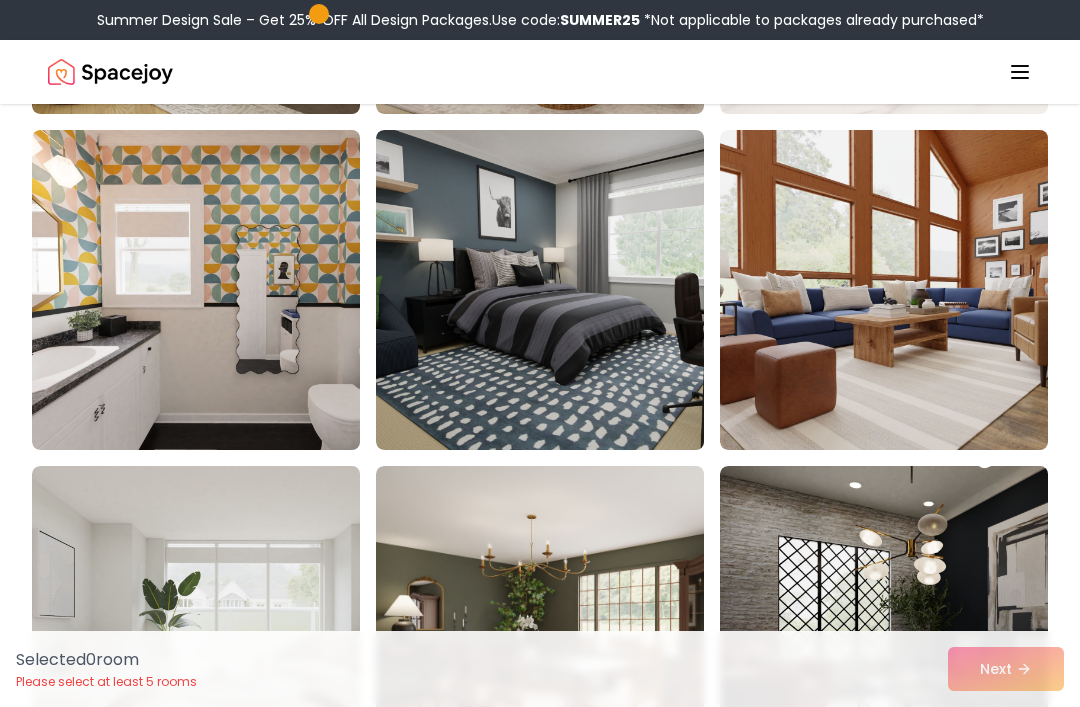 click at bounding box center (576, 290) 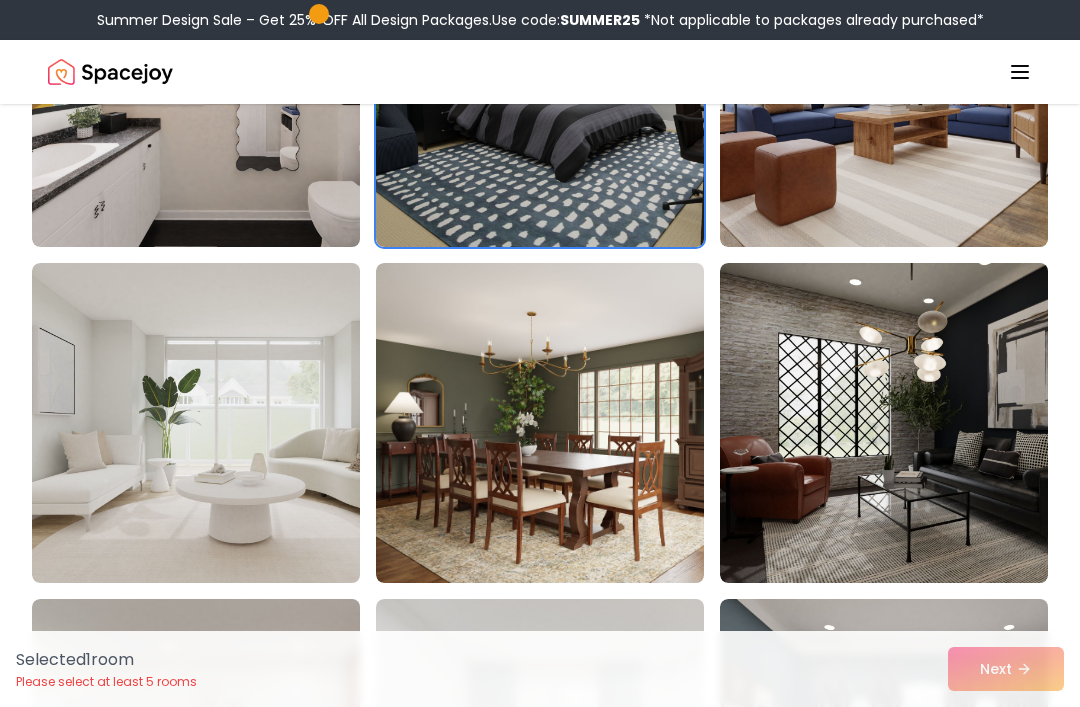 click at bounding box center (576, 87) 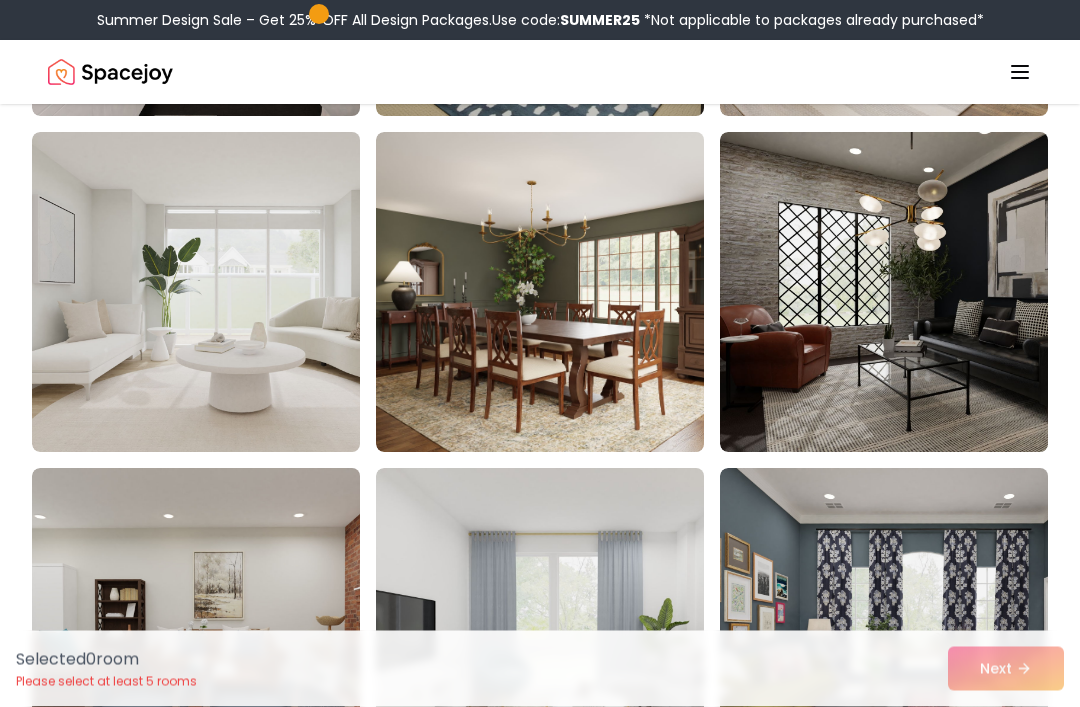 scroll, scrollTop: 2519, scrollLeft: 0, axis: vertical 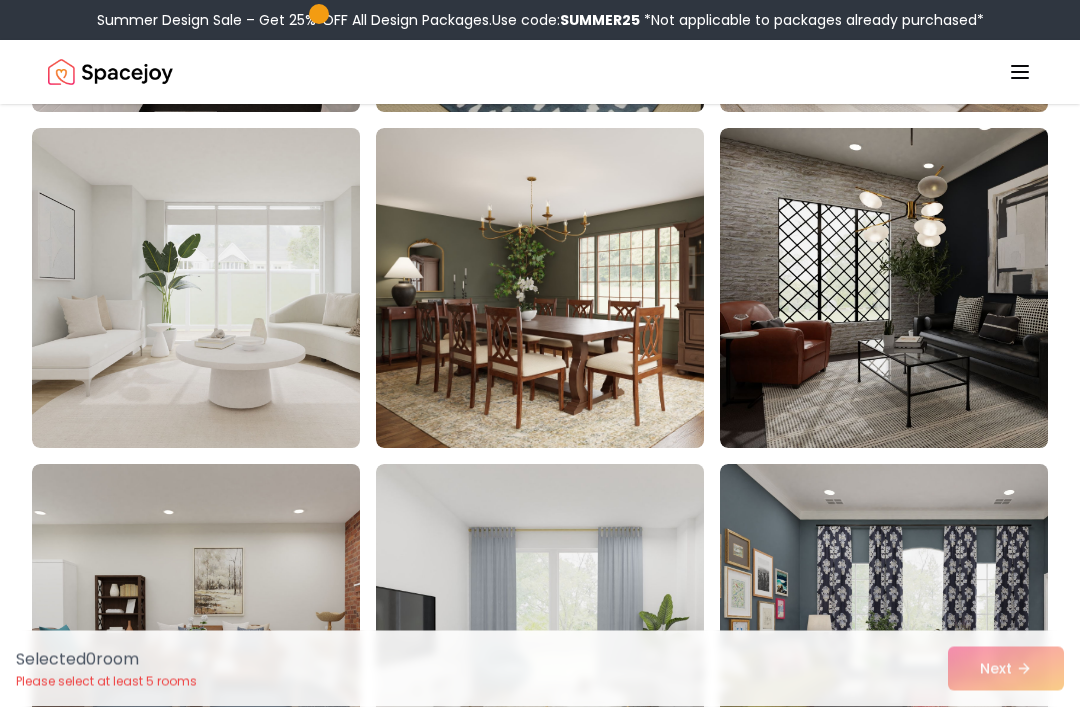 click at bounding box center [920, 289] 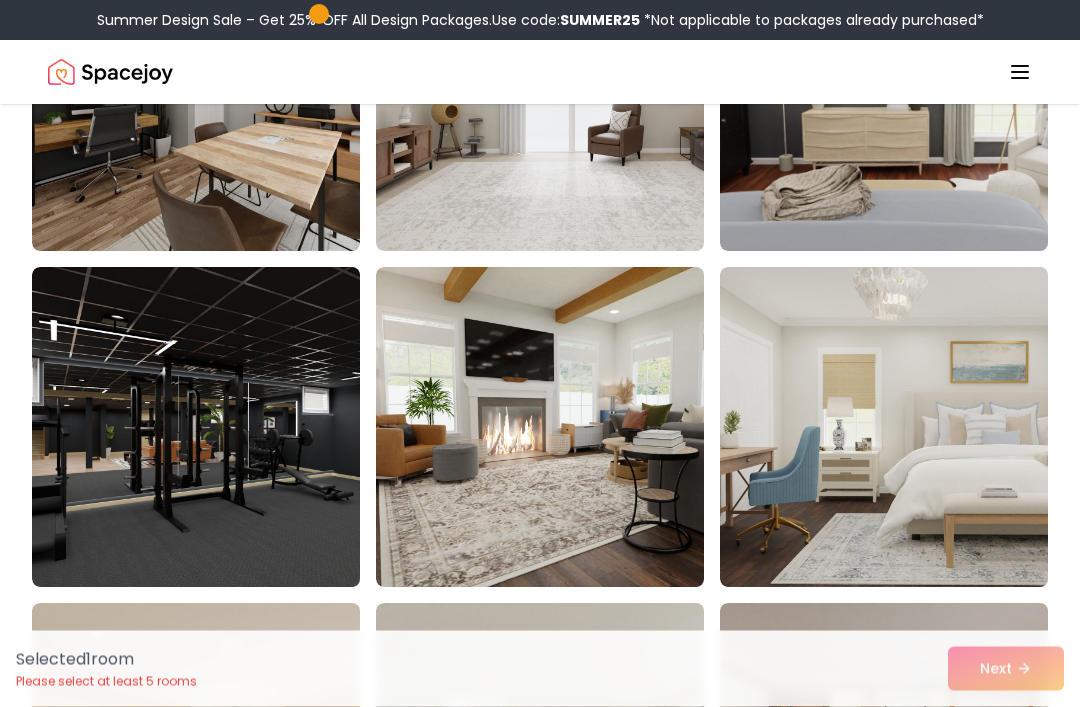 scroll, scrollTop: 3390, scrollLeft: 0, axis: vertical 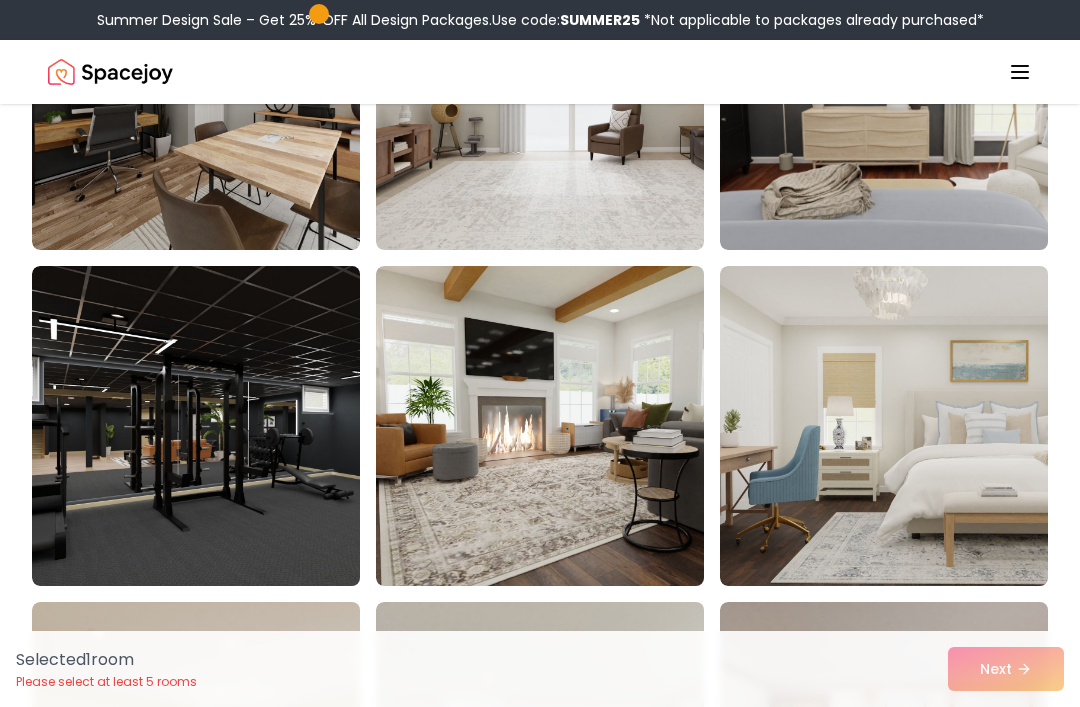 click at bounding box center [232, 426] 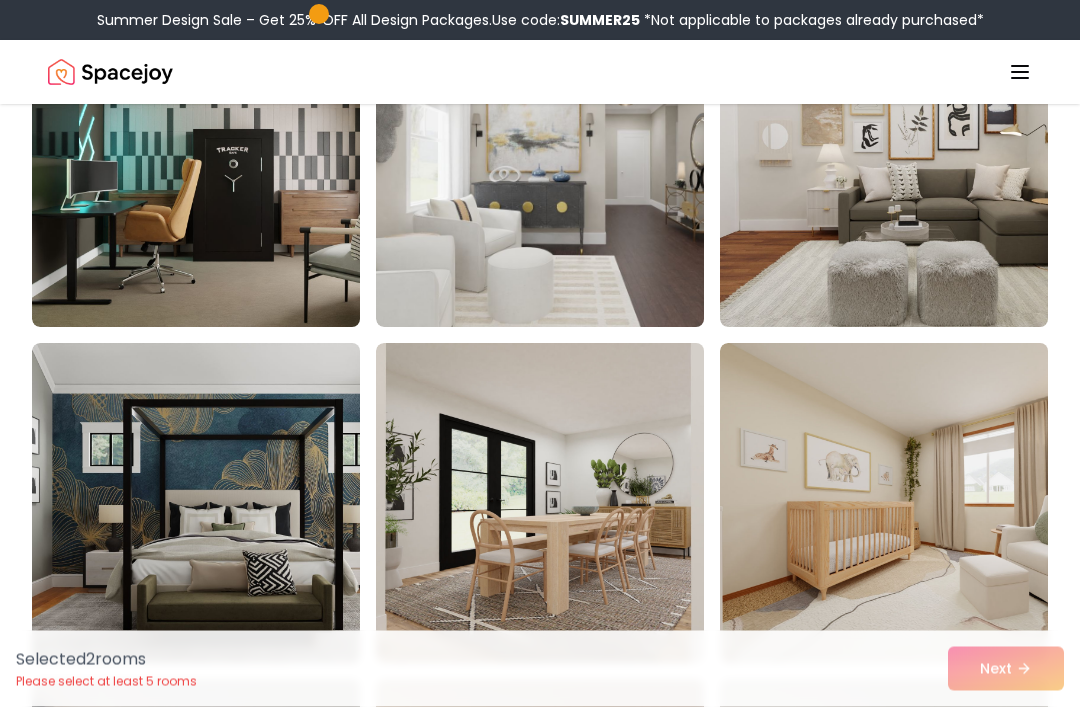 scroll, scrollTop: 5331, scrollLeft: 0, axis: vertical 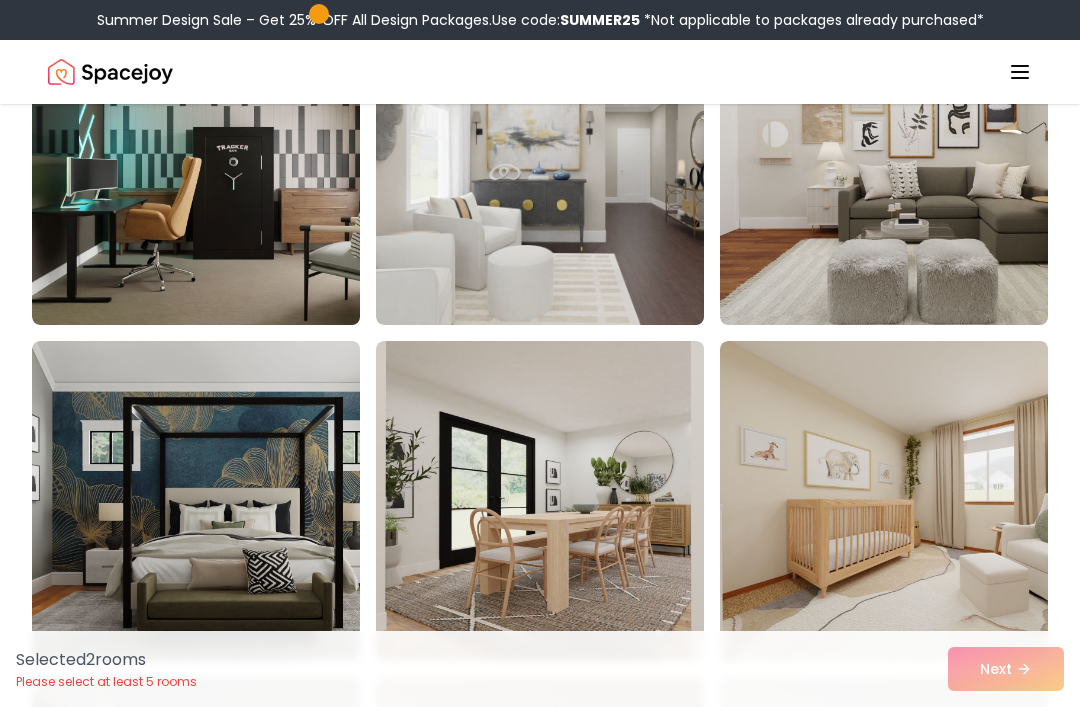 click at bounding box center [232, 165] 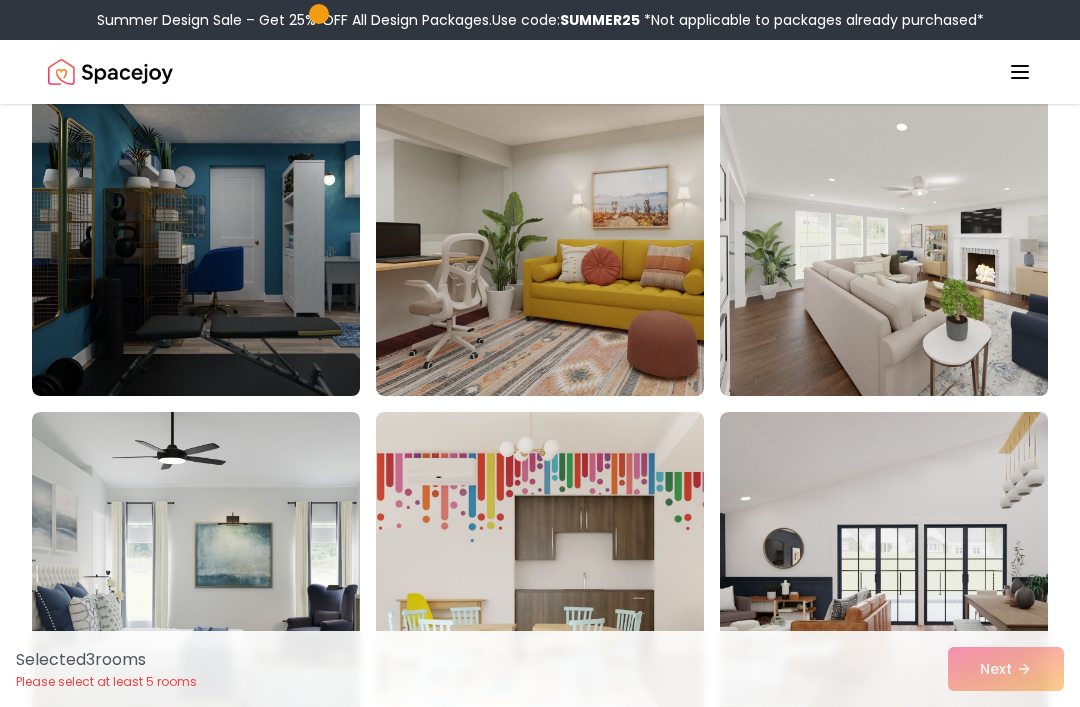 click at bounding box center (232, 236) 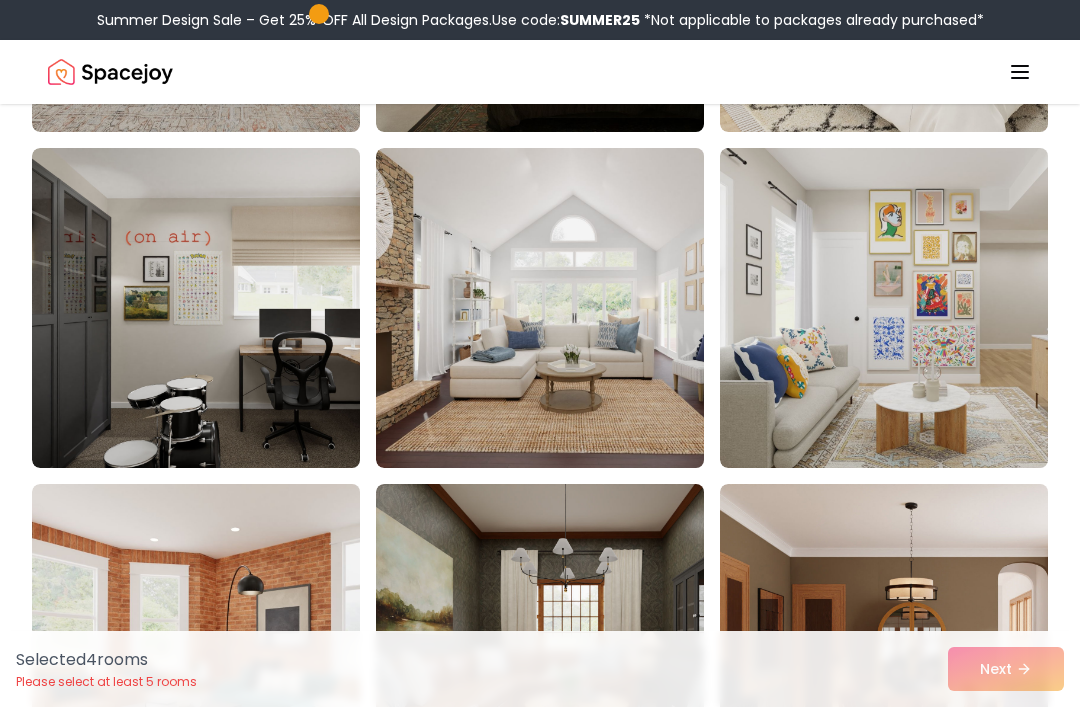 click at bounding box center [232, 308] 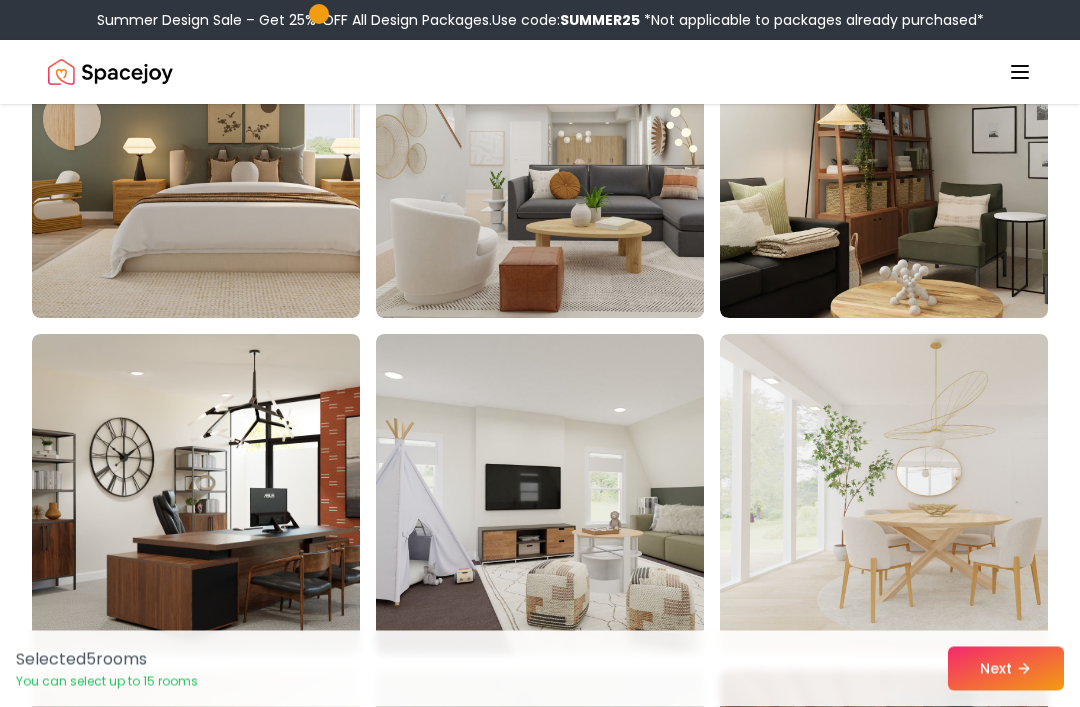 scroll, scrollTop: 7690, scrollLeft: 0, axis: vertical 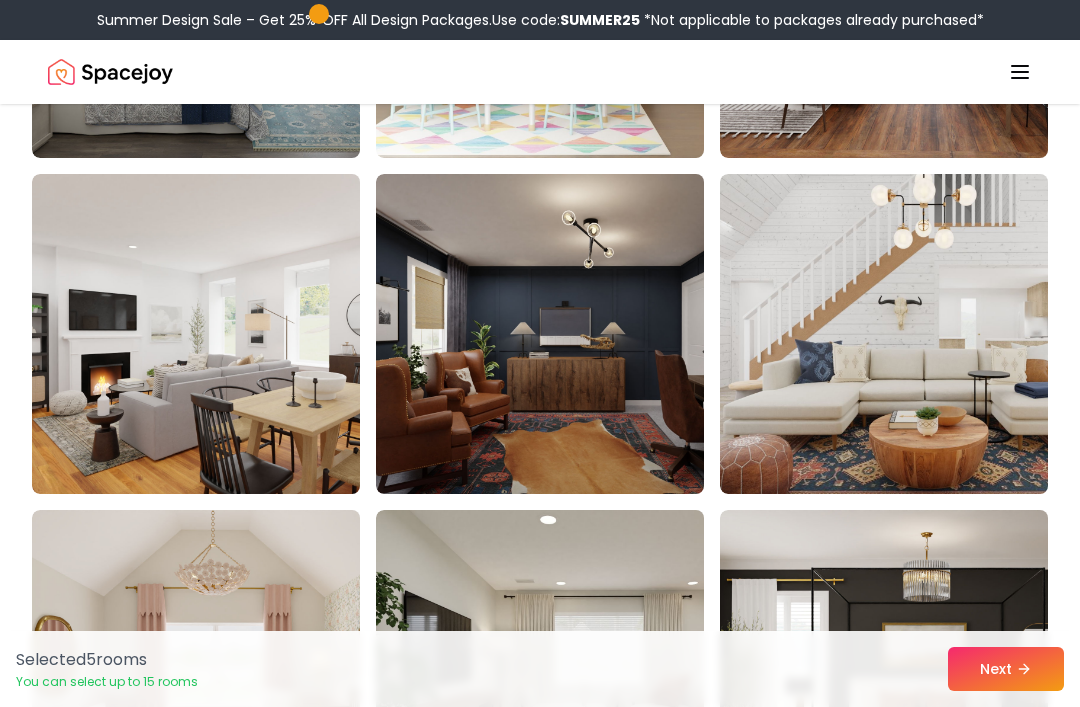 click at bounding box center [576, 334] 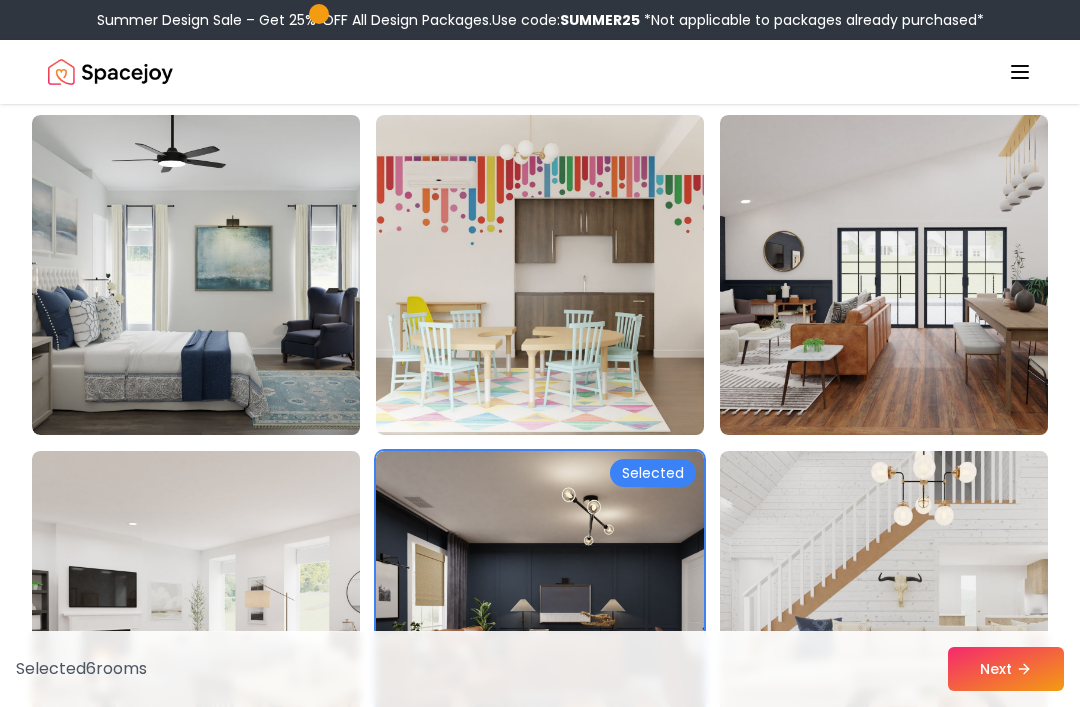 scroll, scrollTop: 6562, scrollLeft: 0, axis: vertical 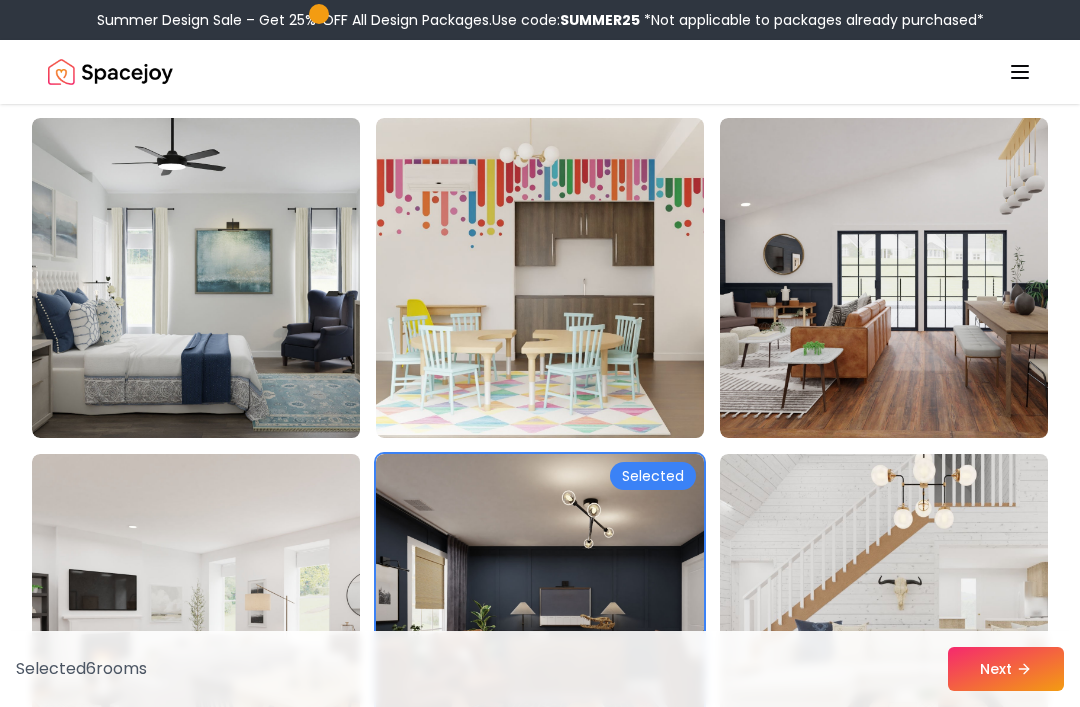 click at bounding box center [576, 614] 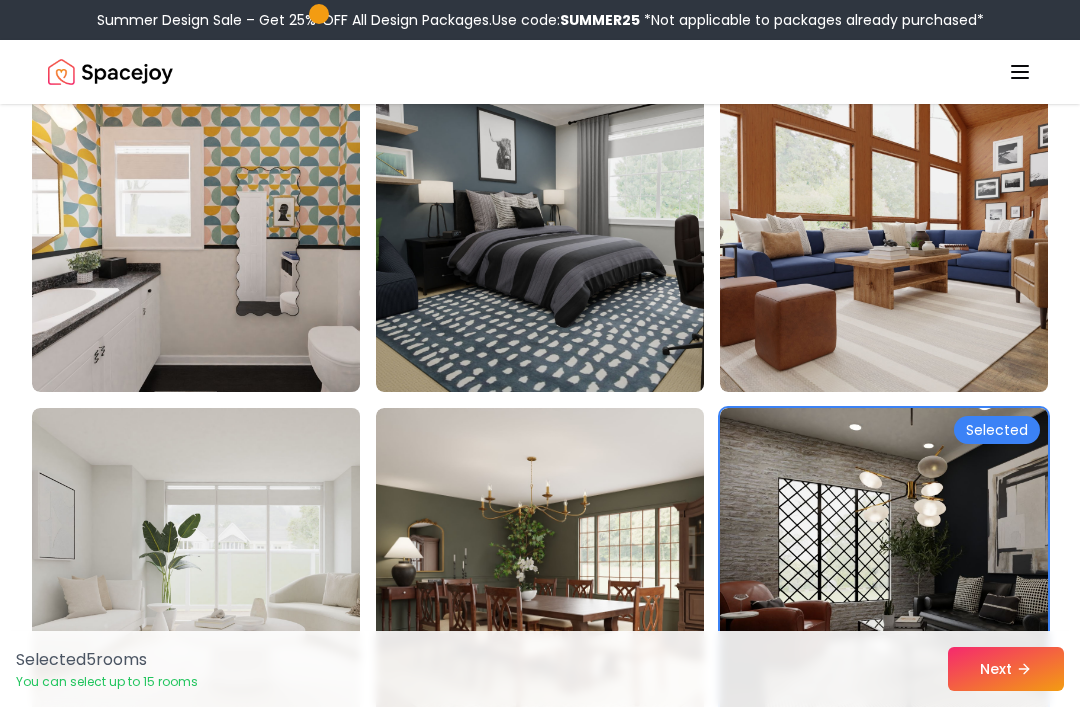 scroll, scrollTop: 2179, scrollLeft: 0, axis: vertical 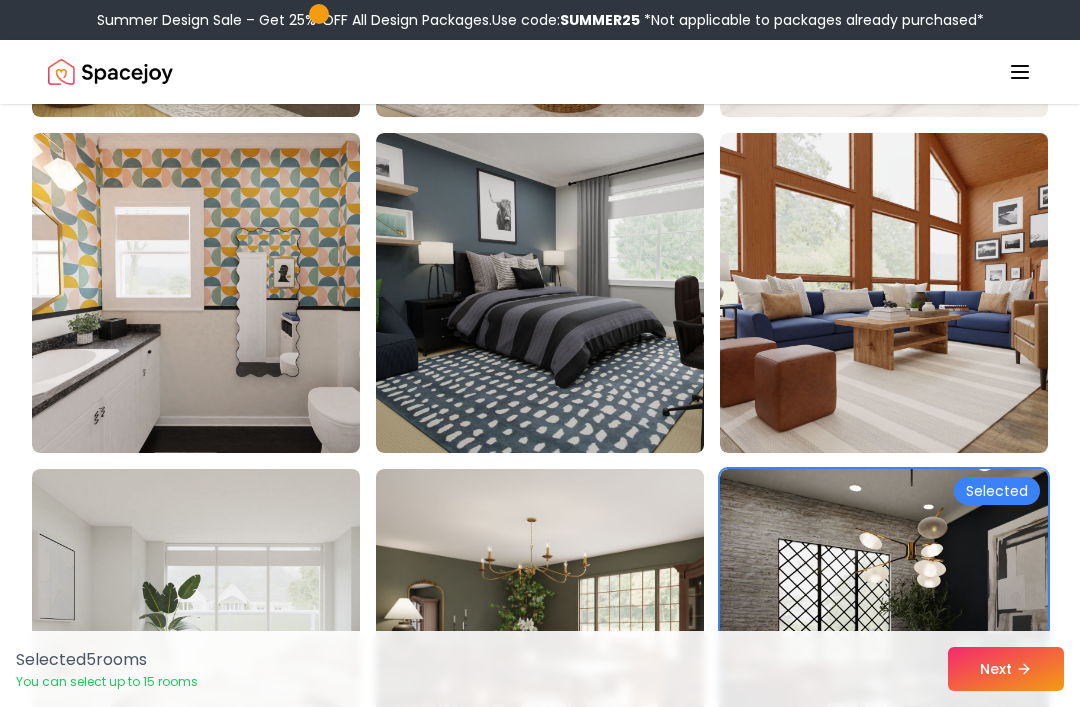 click at bounding box center [576, 293] 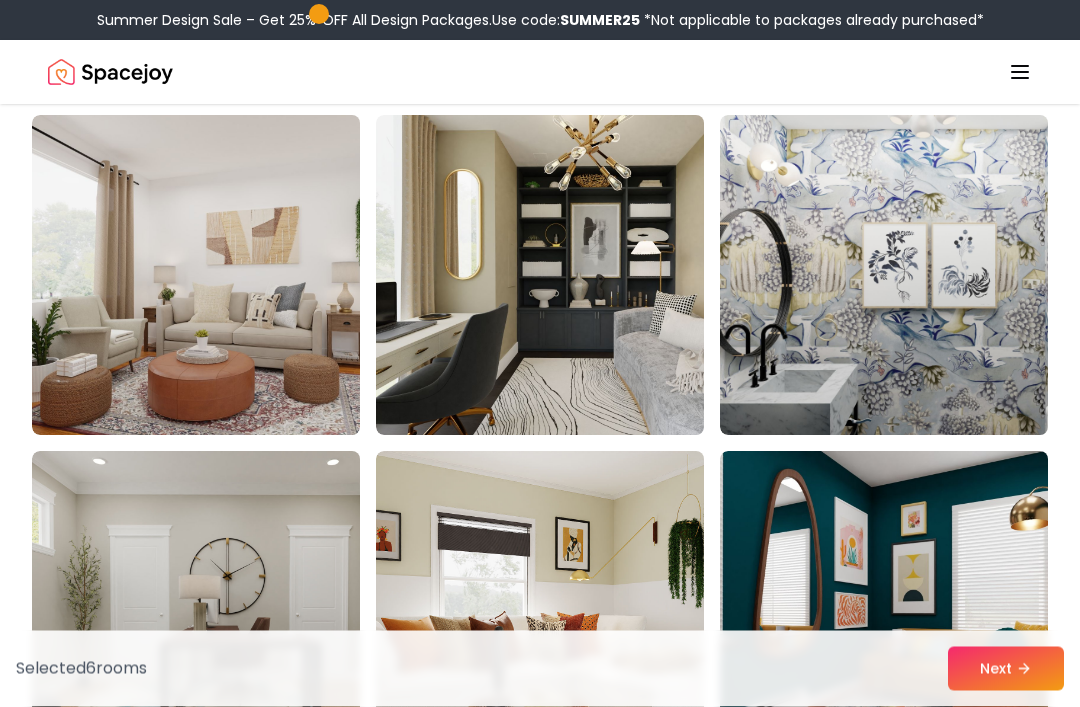 scroll, scrollTop: 179, scrollLeft: 0, axis: vertical 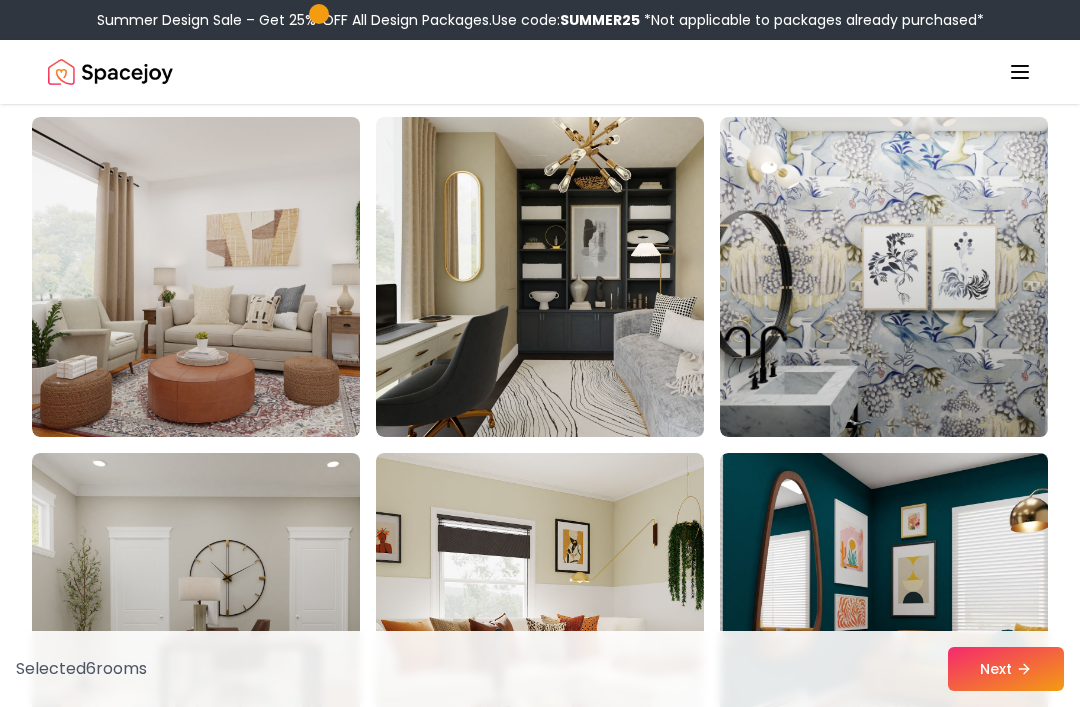 click at bounding box center (576, 277) 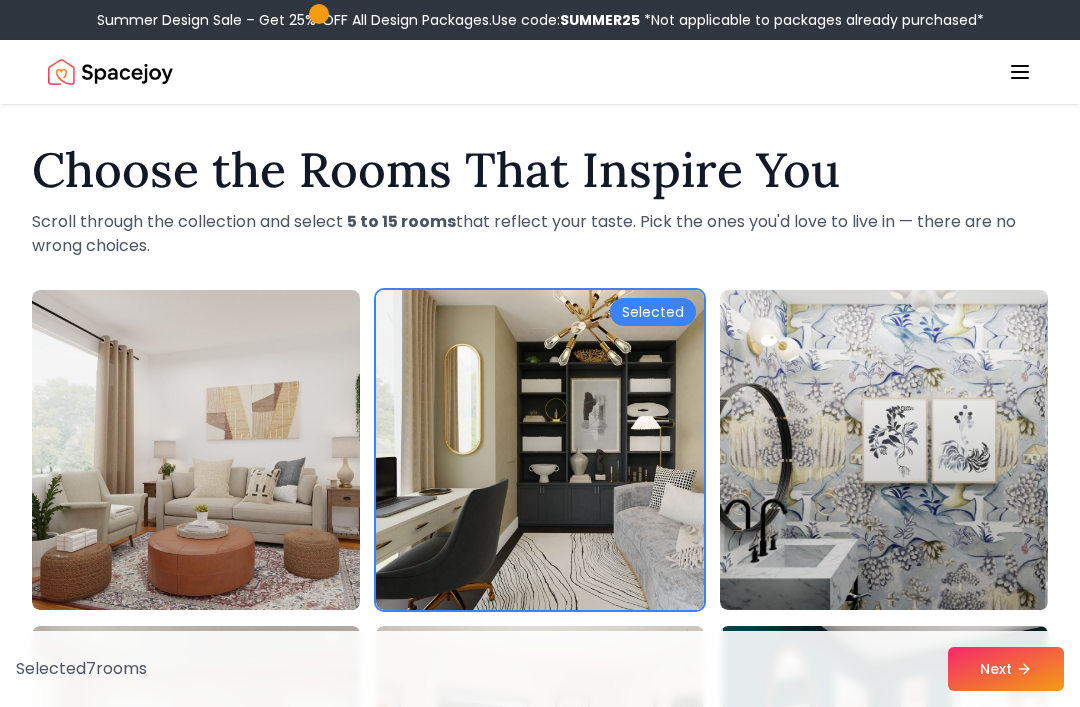 scroll, scrollTop: 0, scrollLeft: 0, axis: both 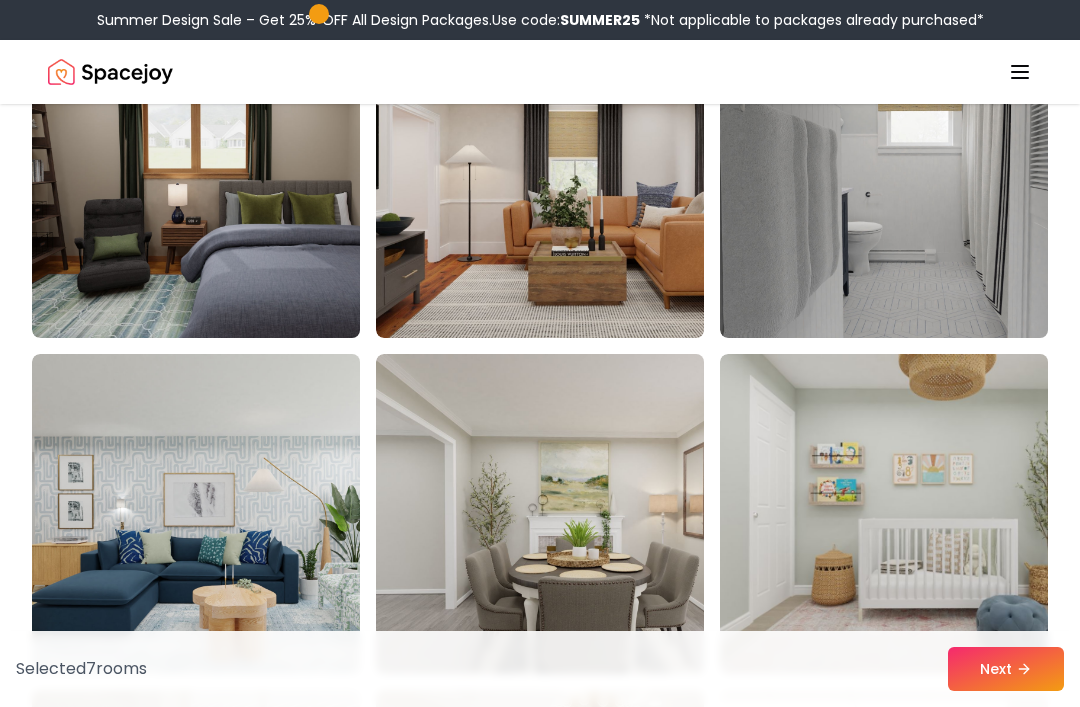 click at bounding box center (232, 178) 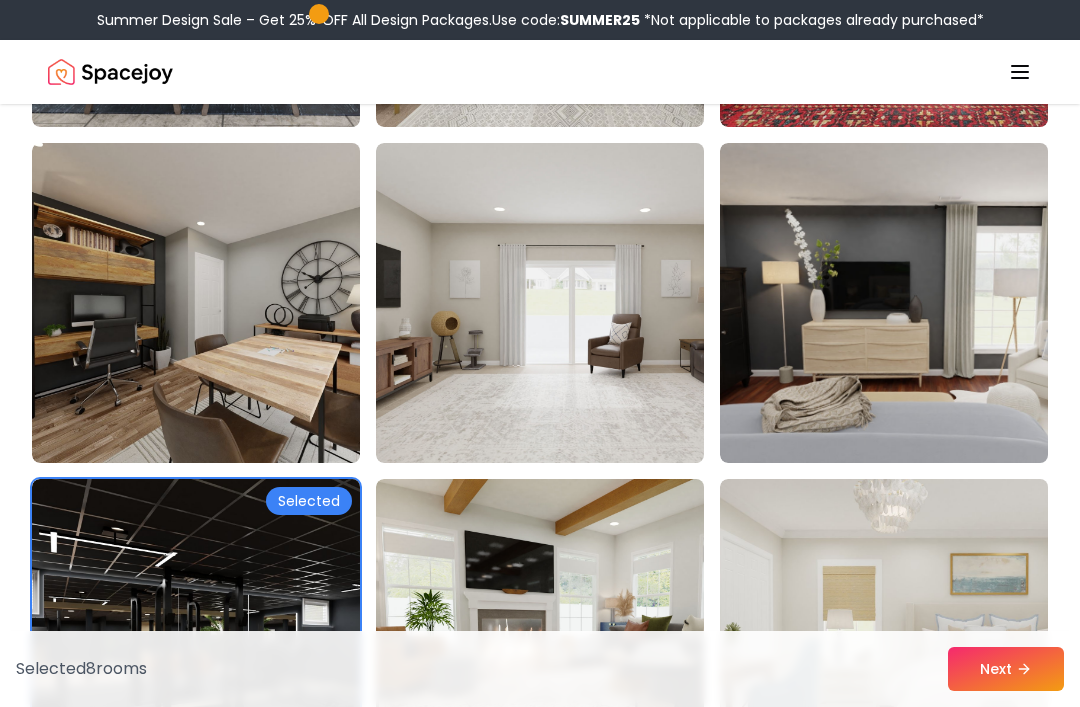 scroll, scrollTop: 3180, scrollLeft: 0, axis: vertical 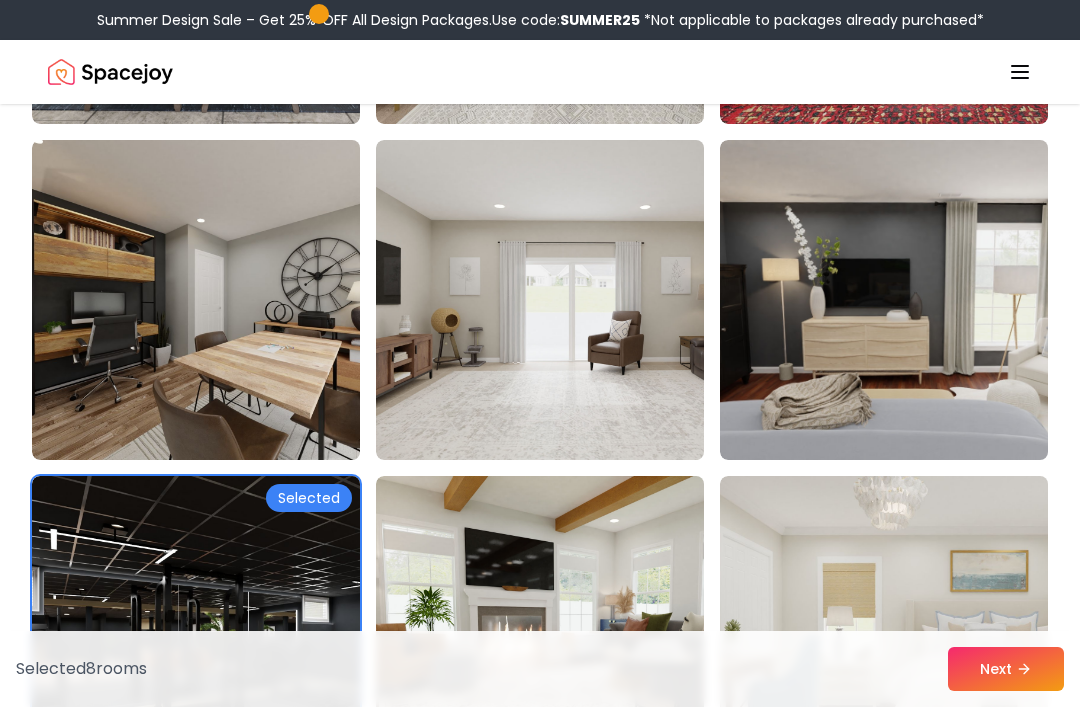 click at bounding box center [232, 300] 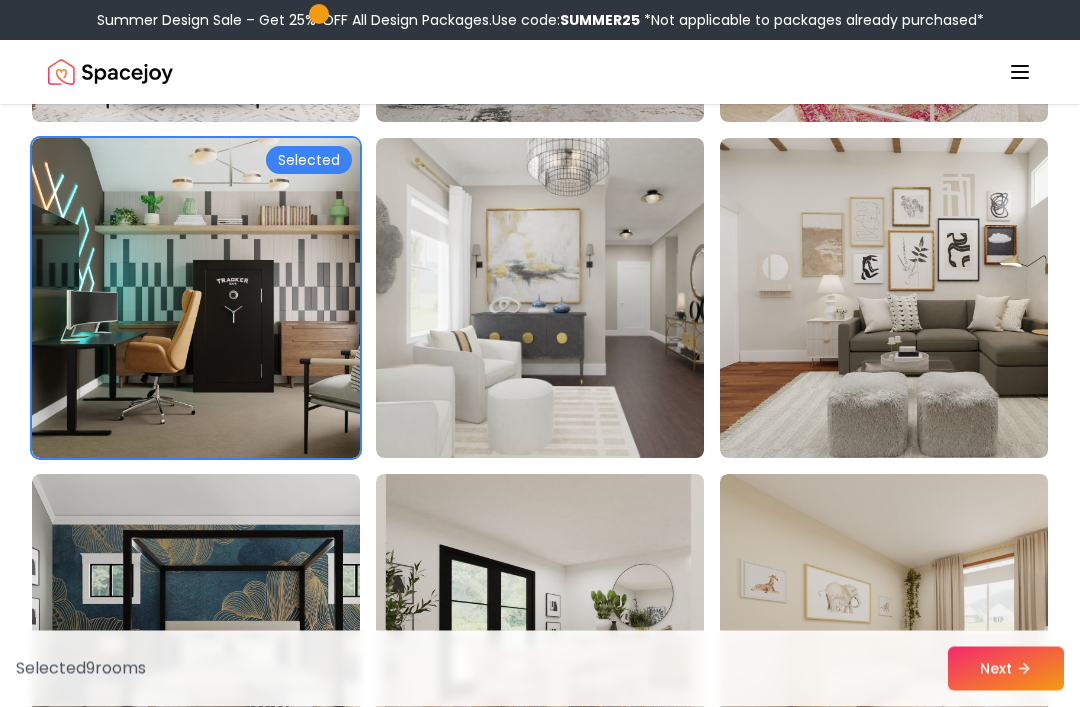 scroll, scrollTop: 5215, scrollLeft: 0, axis: vertical 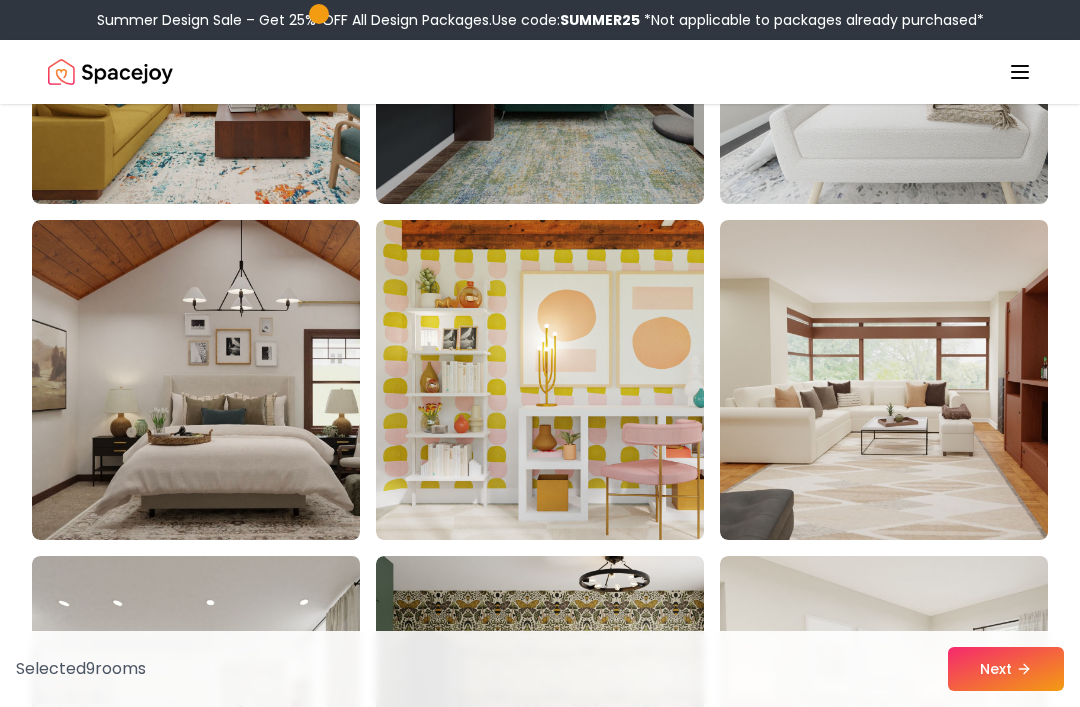 click at bounding box center [232, 380] 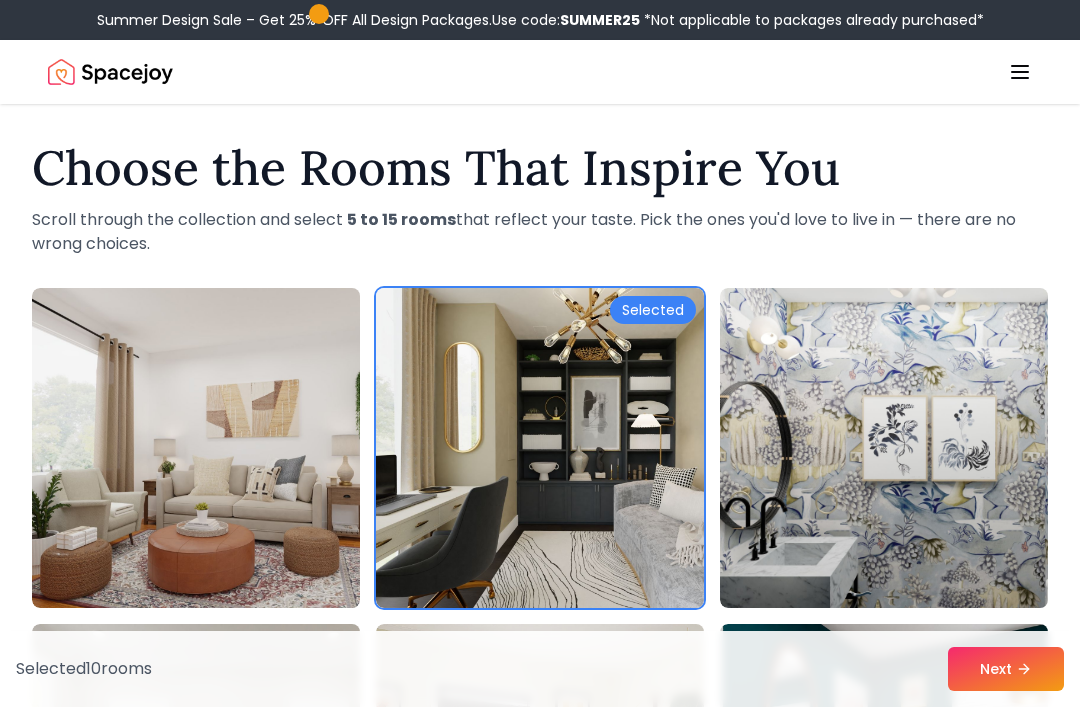 scroll, scrollTop: 7, scrollLeft: 0, axis: vertical 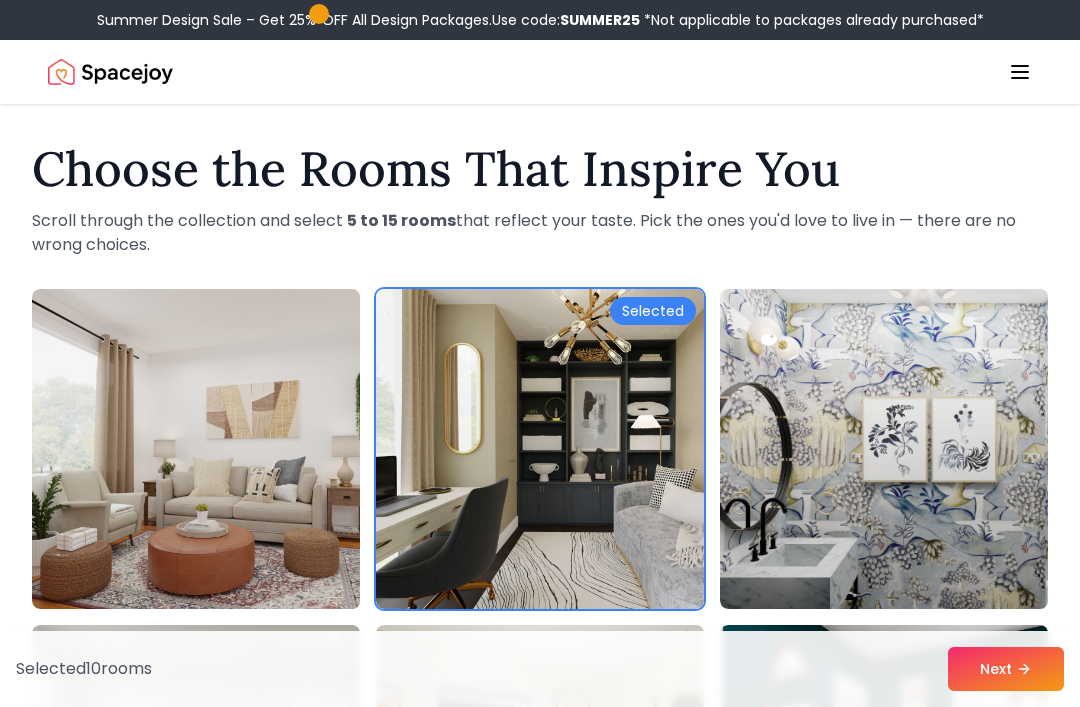 click on "Next" at bounding box center [1006, 669] 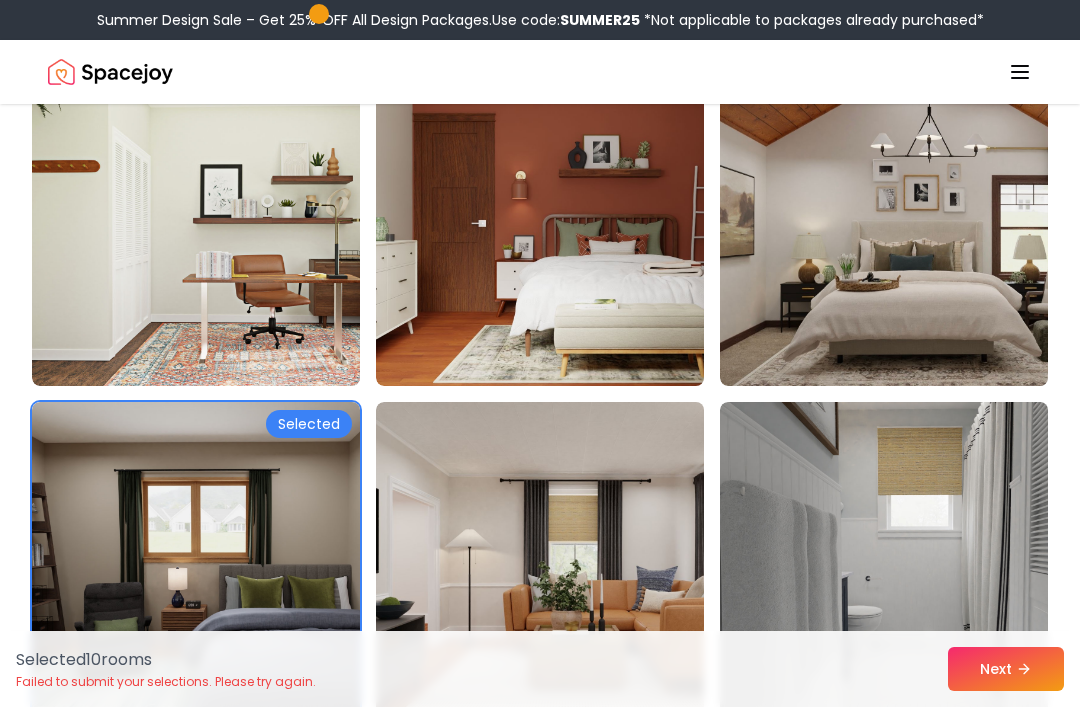 scroll, scrollTop: 903, scrollLeft: 0, axis: vertical 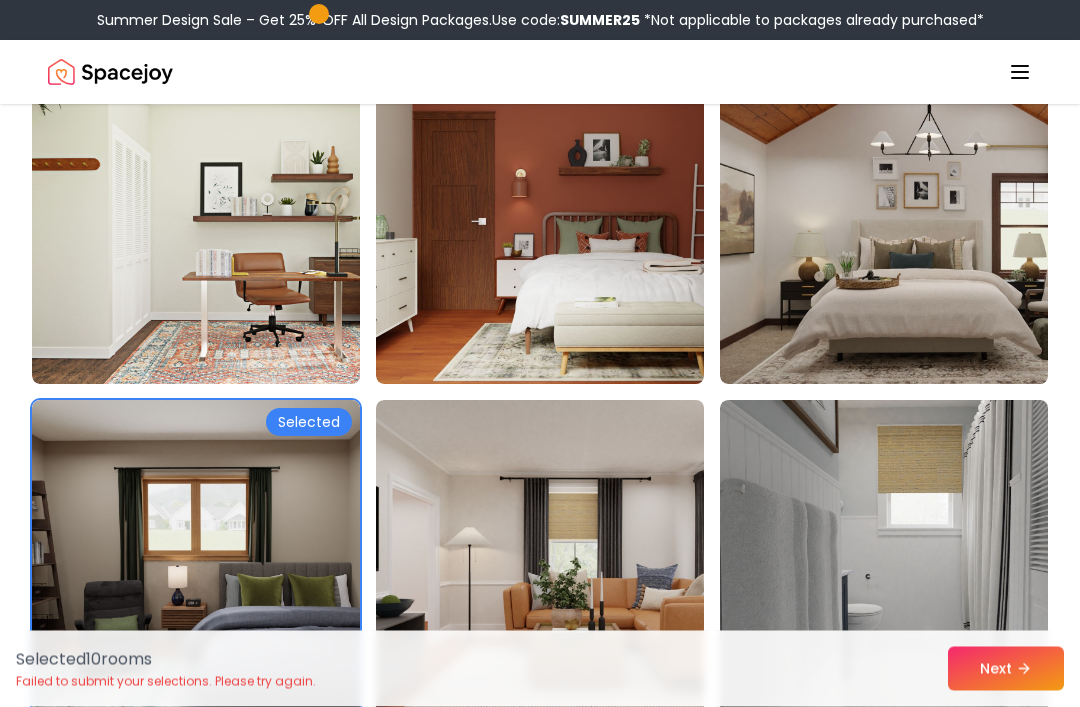 click at bounding box center [920, 225] 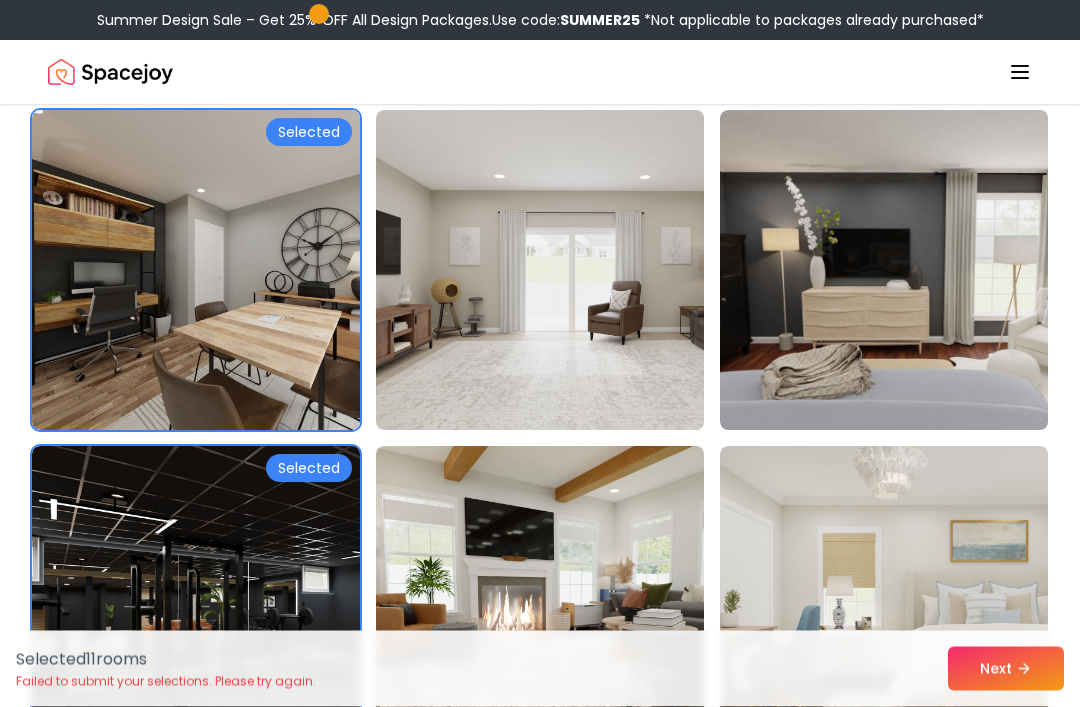 scroll, scrollTop: 3210, scrollLeft: 0, axis: vertical 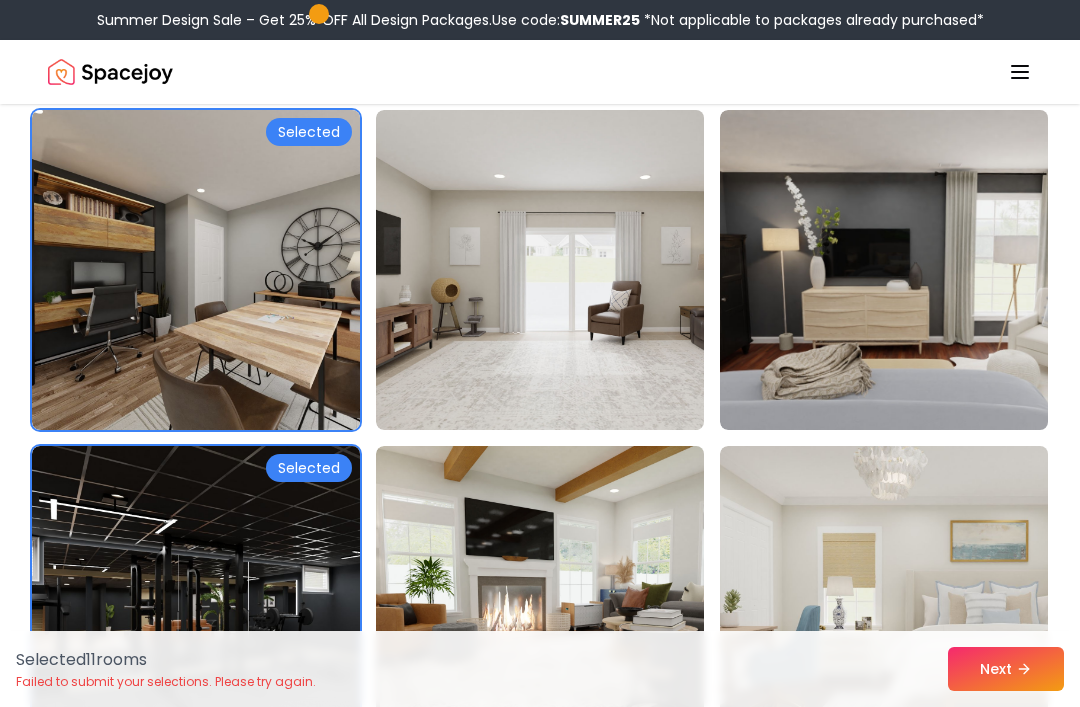 click at bounding box center (920, 270) 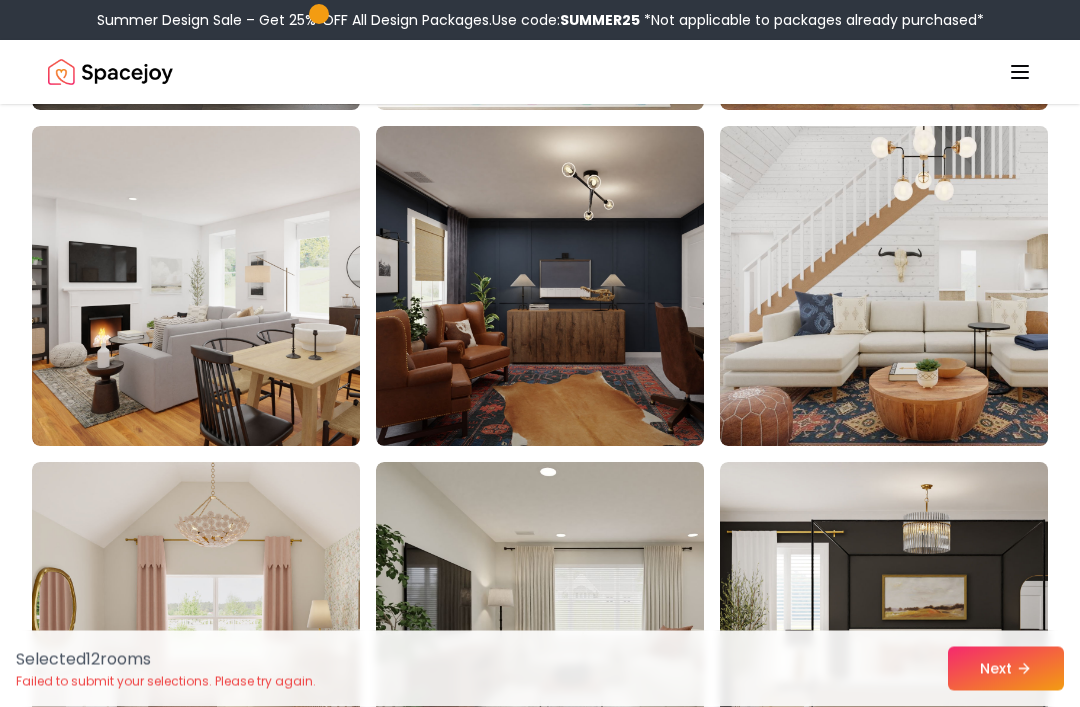 scroll, scrollTop: 6893, scrollLeft: 0, axis: vertical 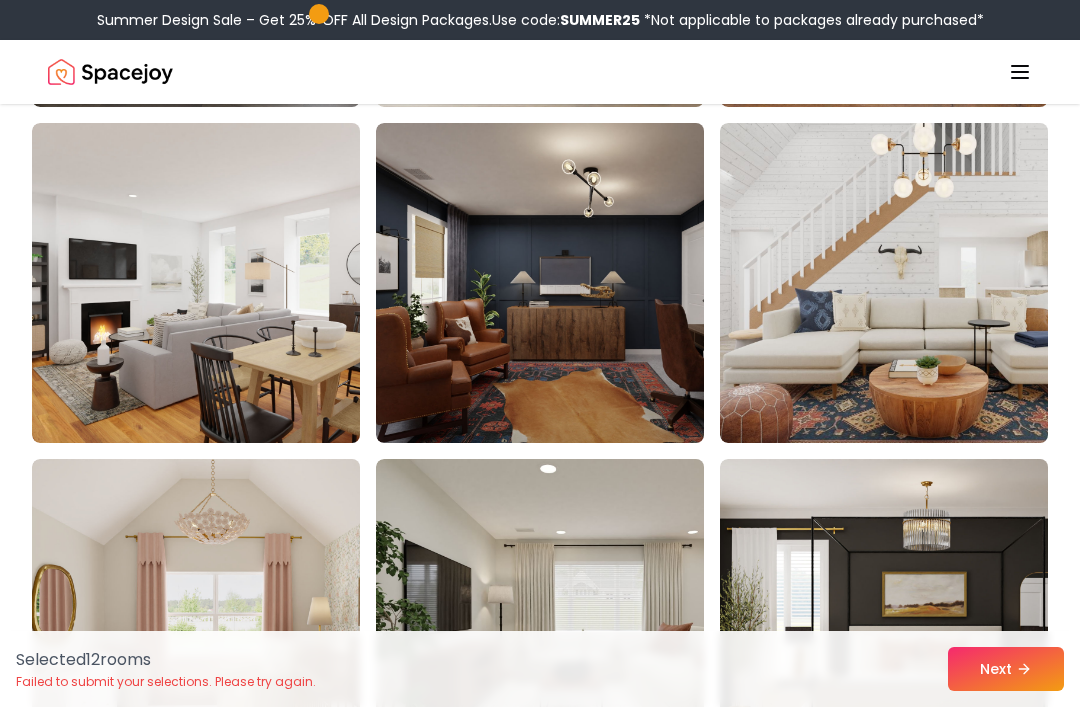 click at bounding box center (576, 283) 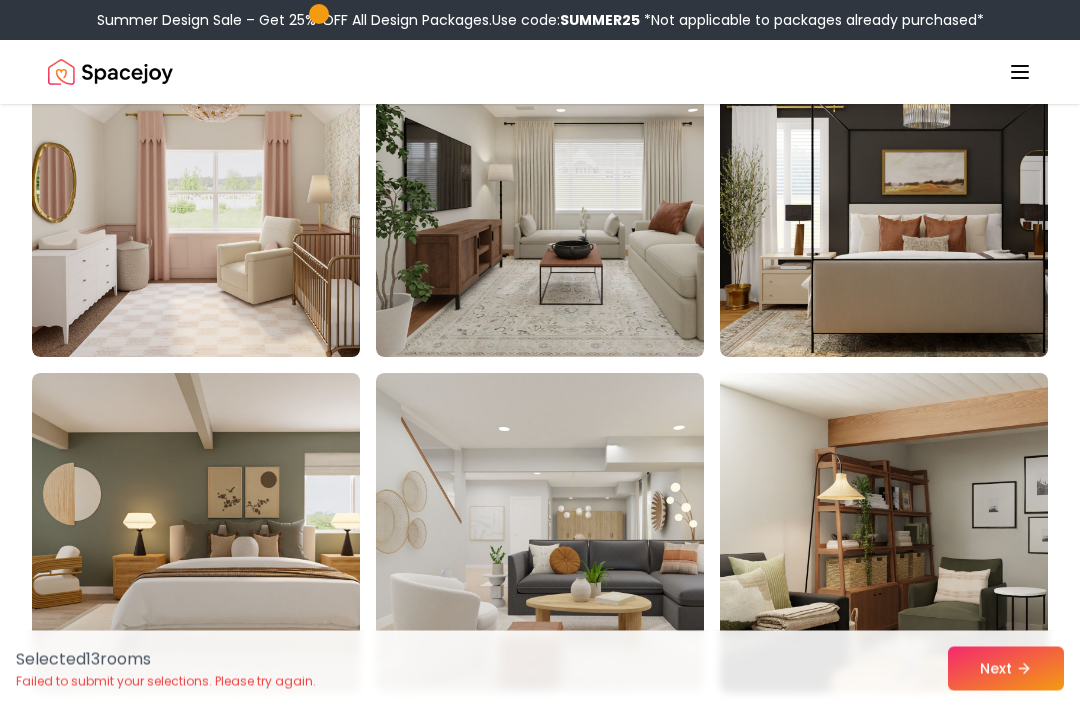 scroll, scrollTop: 7314, scrollLeft: 0, axis: vertical 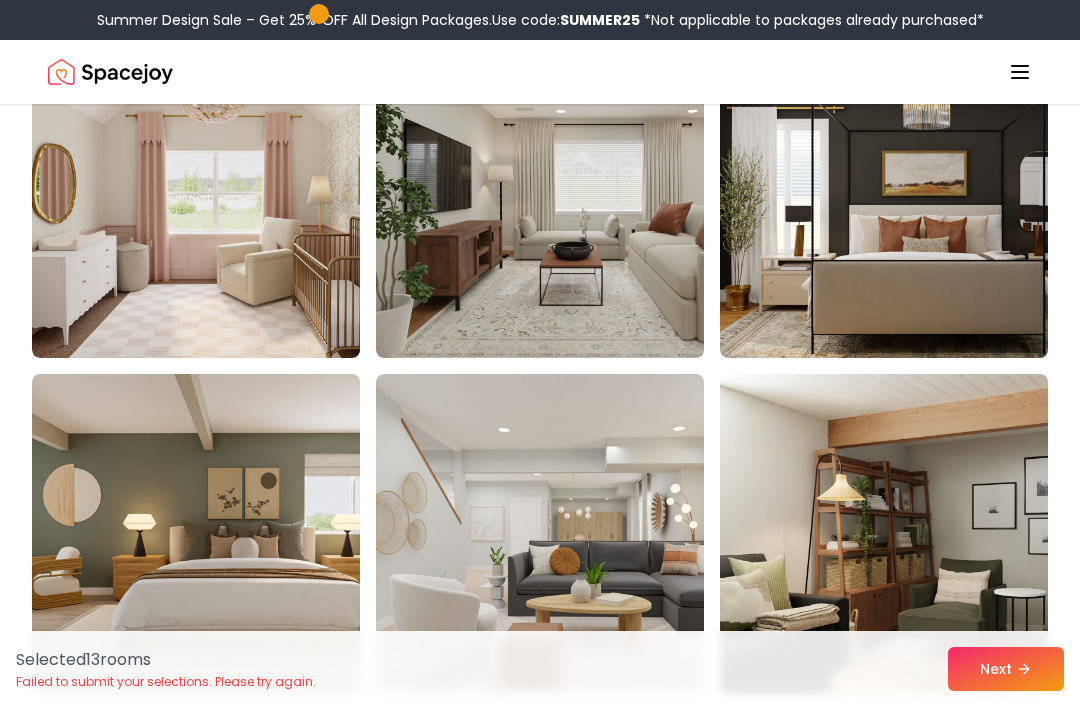 click at bounding box center [576, 198] 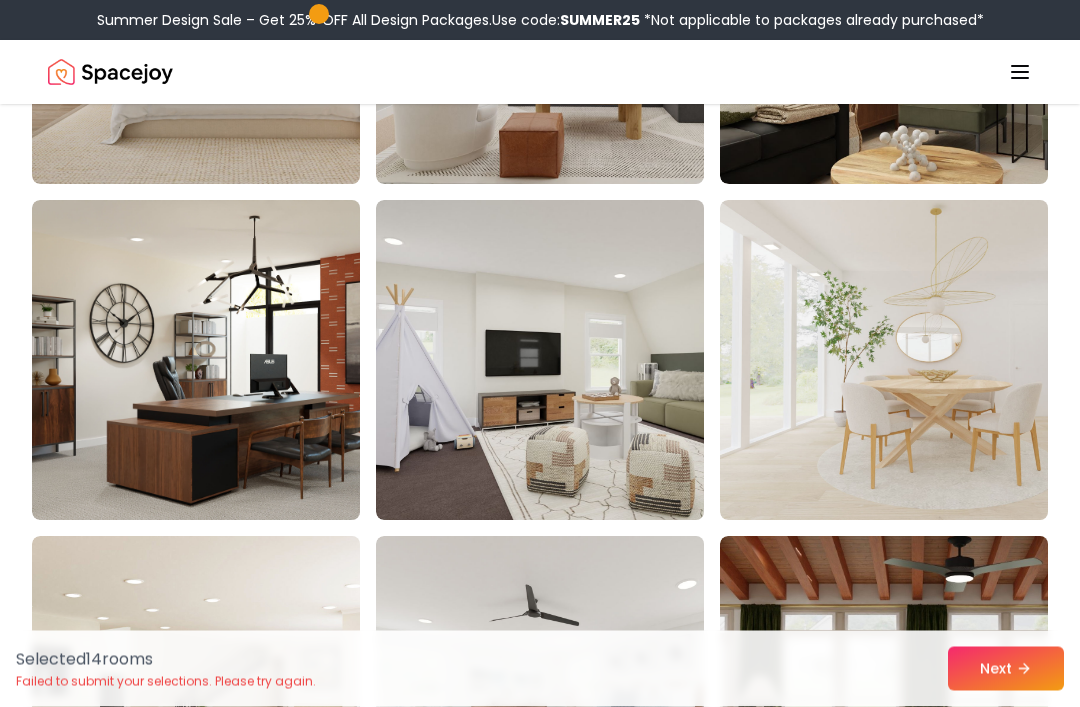 scroll, scrollTop: 7824, scrollLeft: 0, axis: vertical 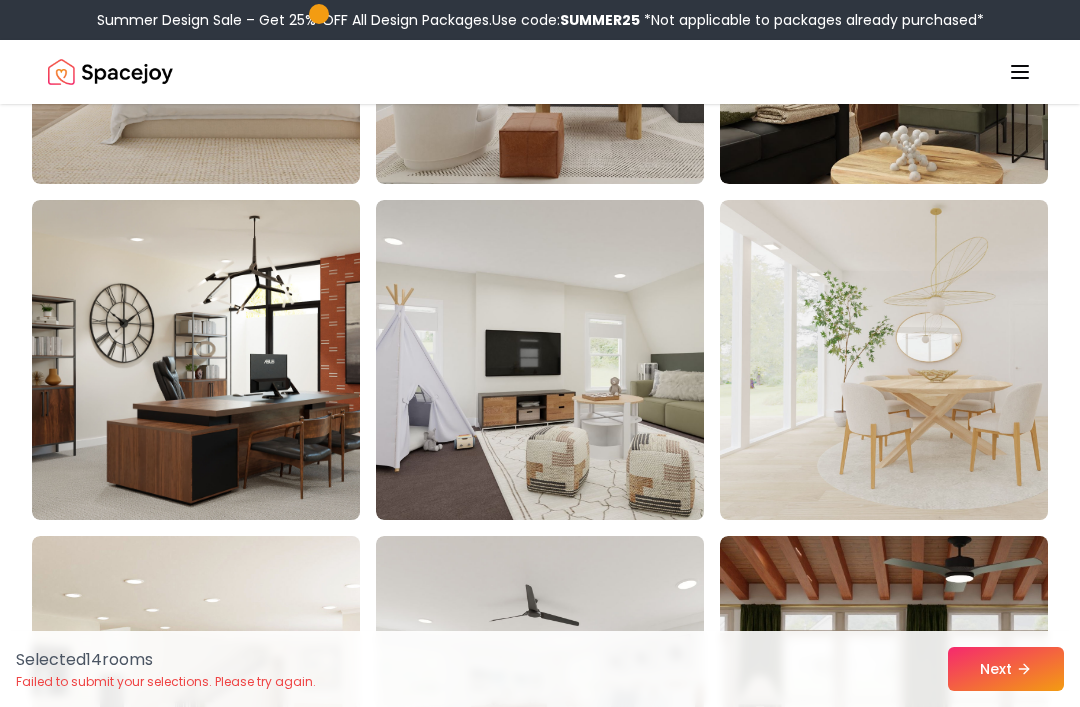 click at bounding box center (232, 360) 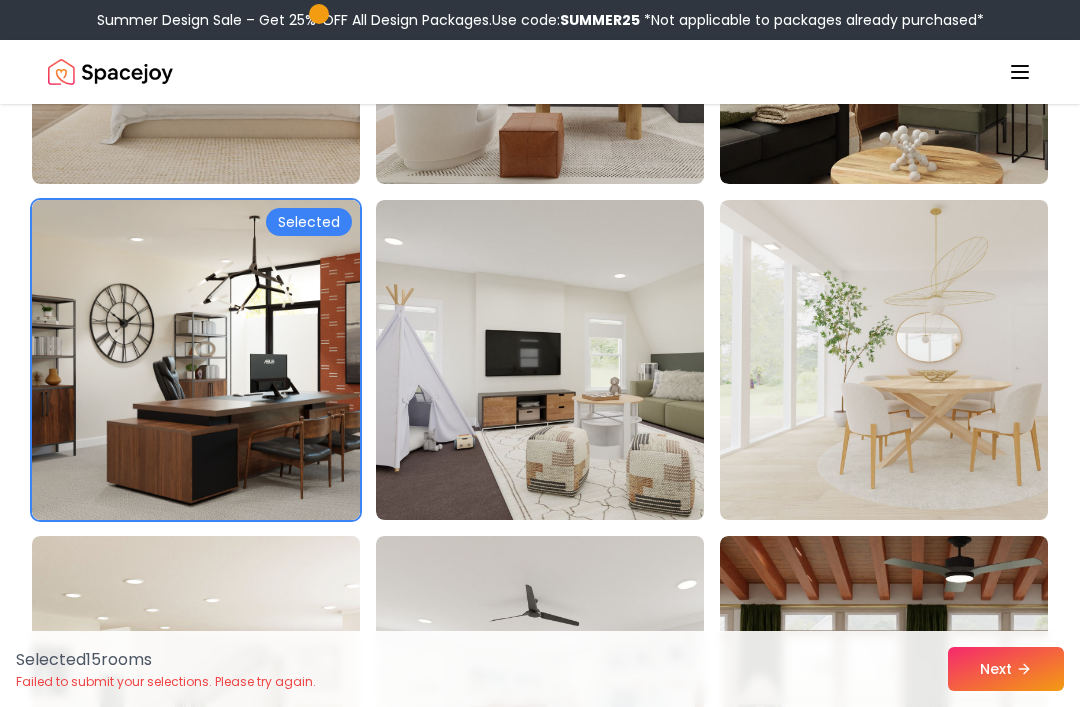 click at bounding box center (576, 360) 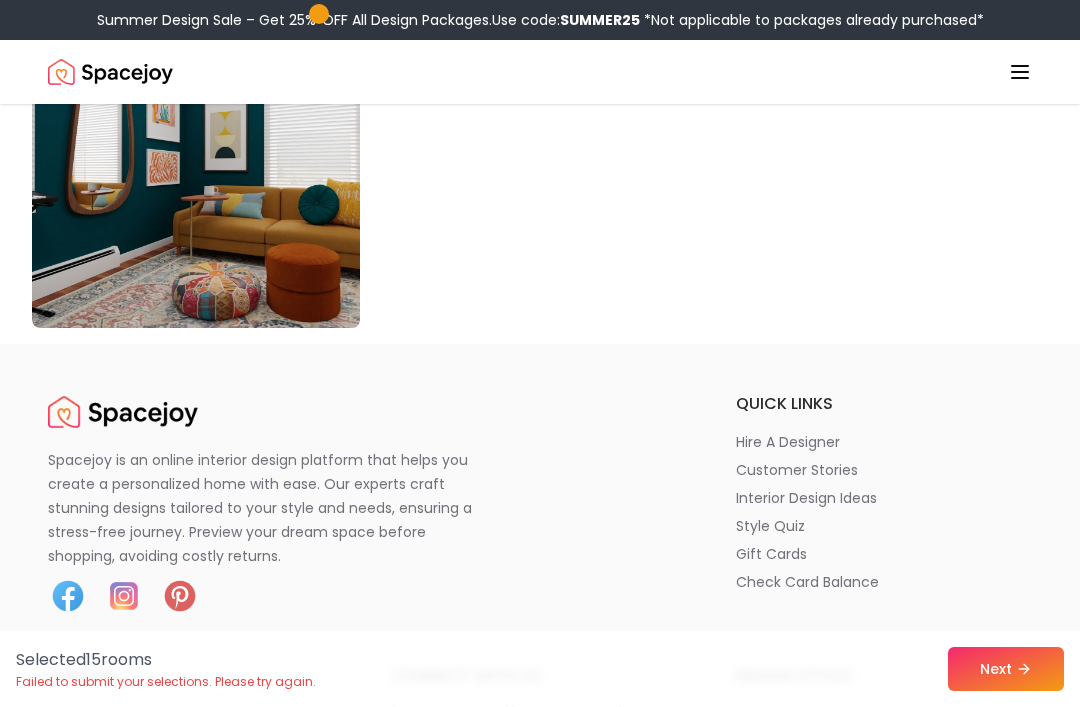scroll, scrollTop: 11378, scrollLeft: 0, axis: vertical 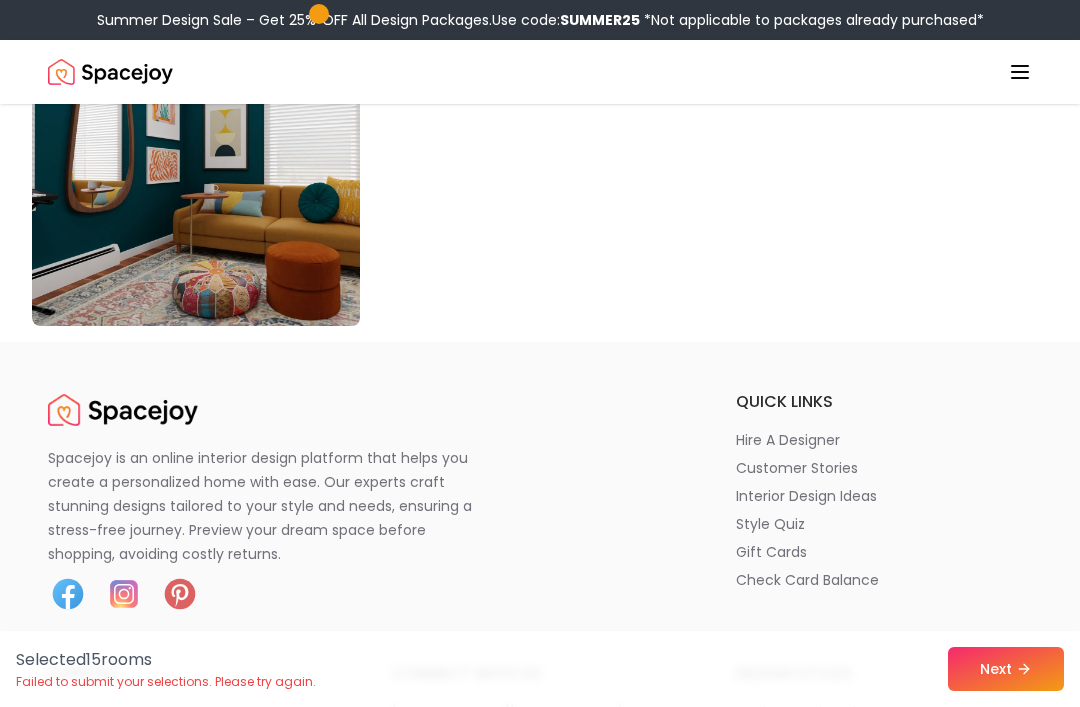 click on "Selected  15  room s Failed to submit your selections. Please try again. Next" at bounding box center [540, 669] 